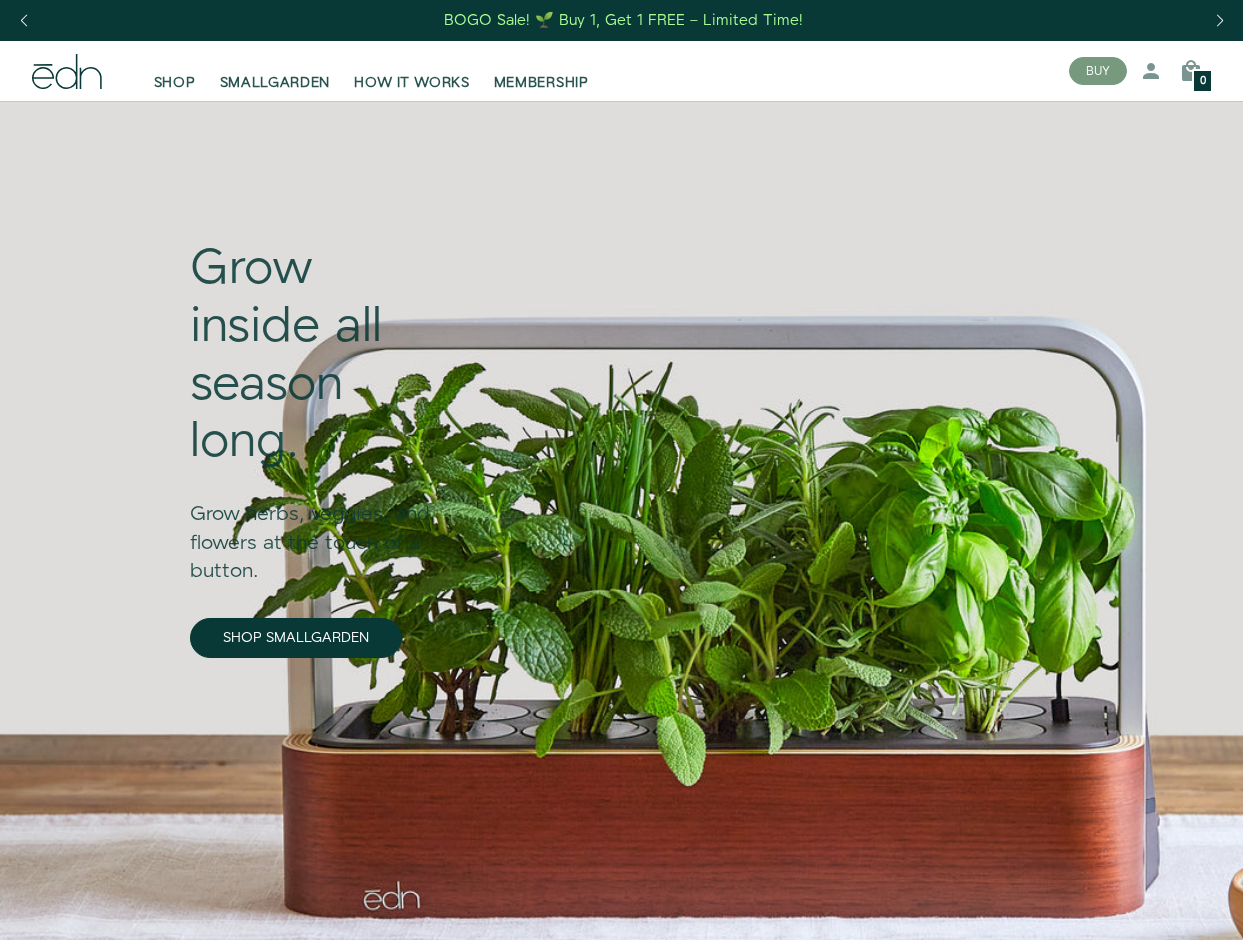 scroll, scrollTop: 0, scrollLeft: 0, axis: both 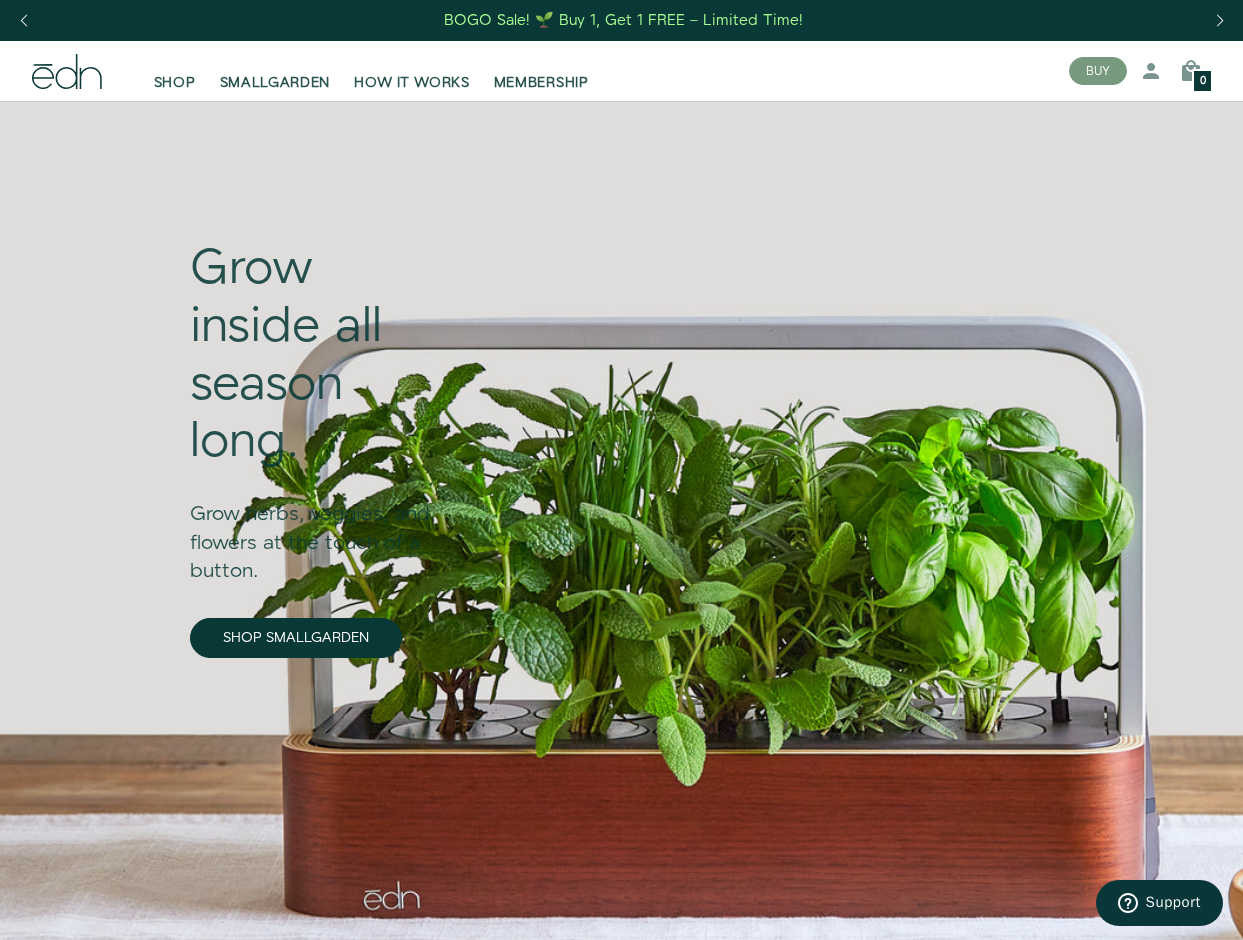click on "BOGO Sale! 🌱 Buy 1, Get 1 FREE – Limited Time!" at bounding box center (623, 20) 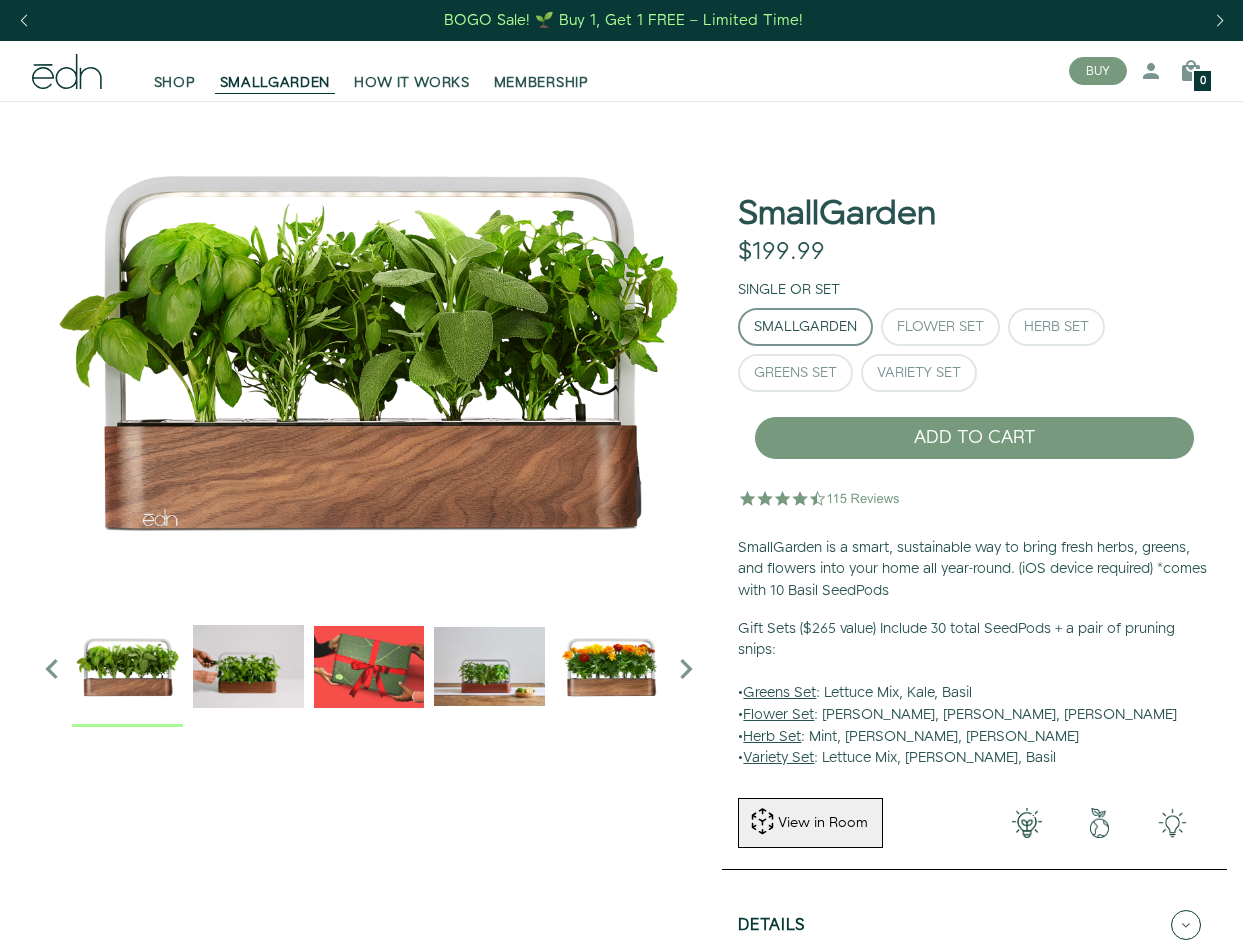 scroll, scrollTop: 0, scrollLeft: 0, axis: both 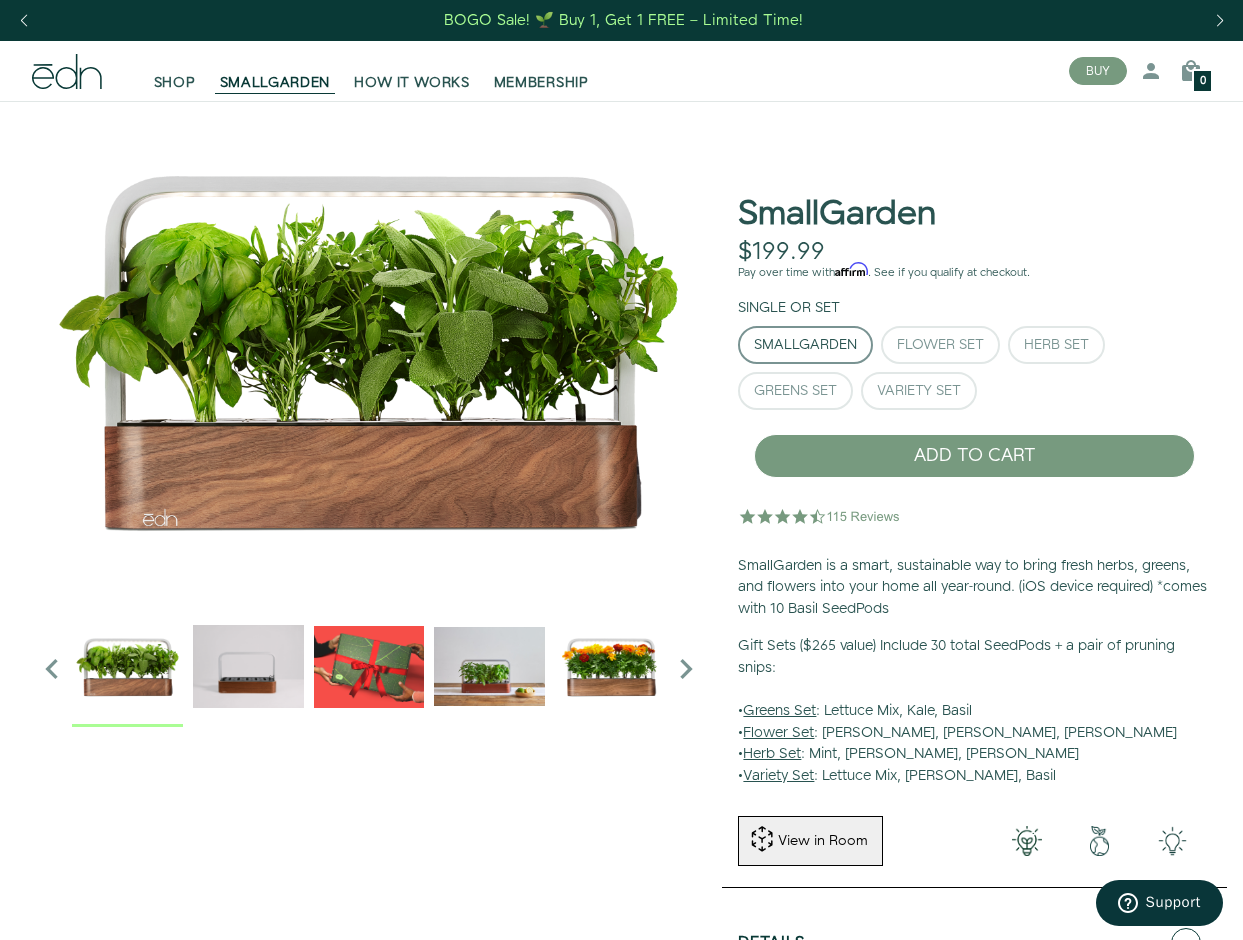 click at bounding box center (369, 666) 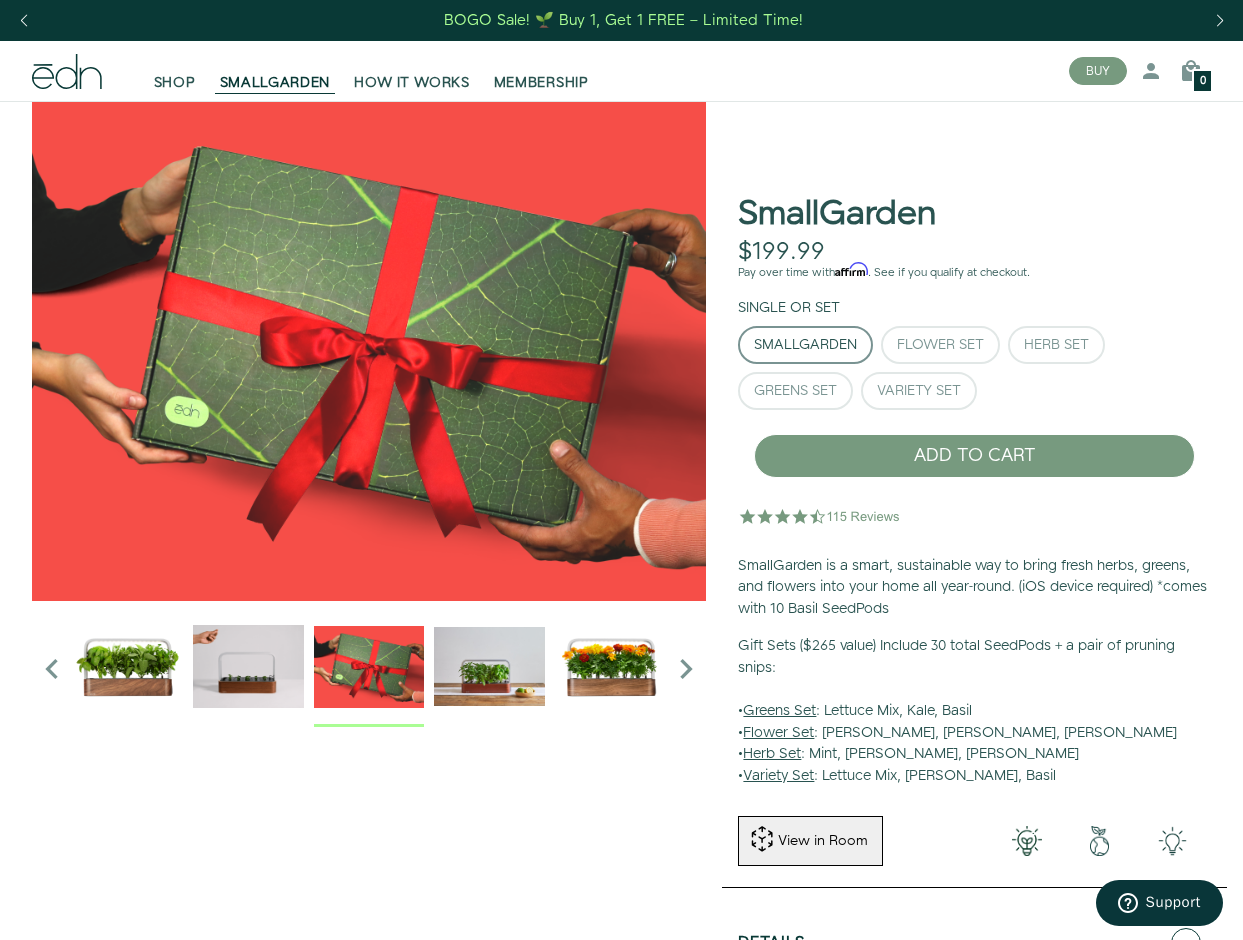 click at bounding box center [127, 666] 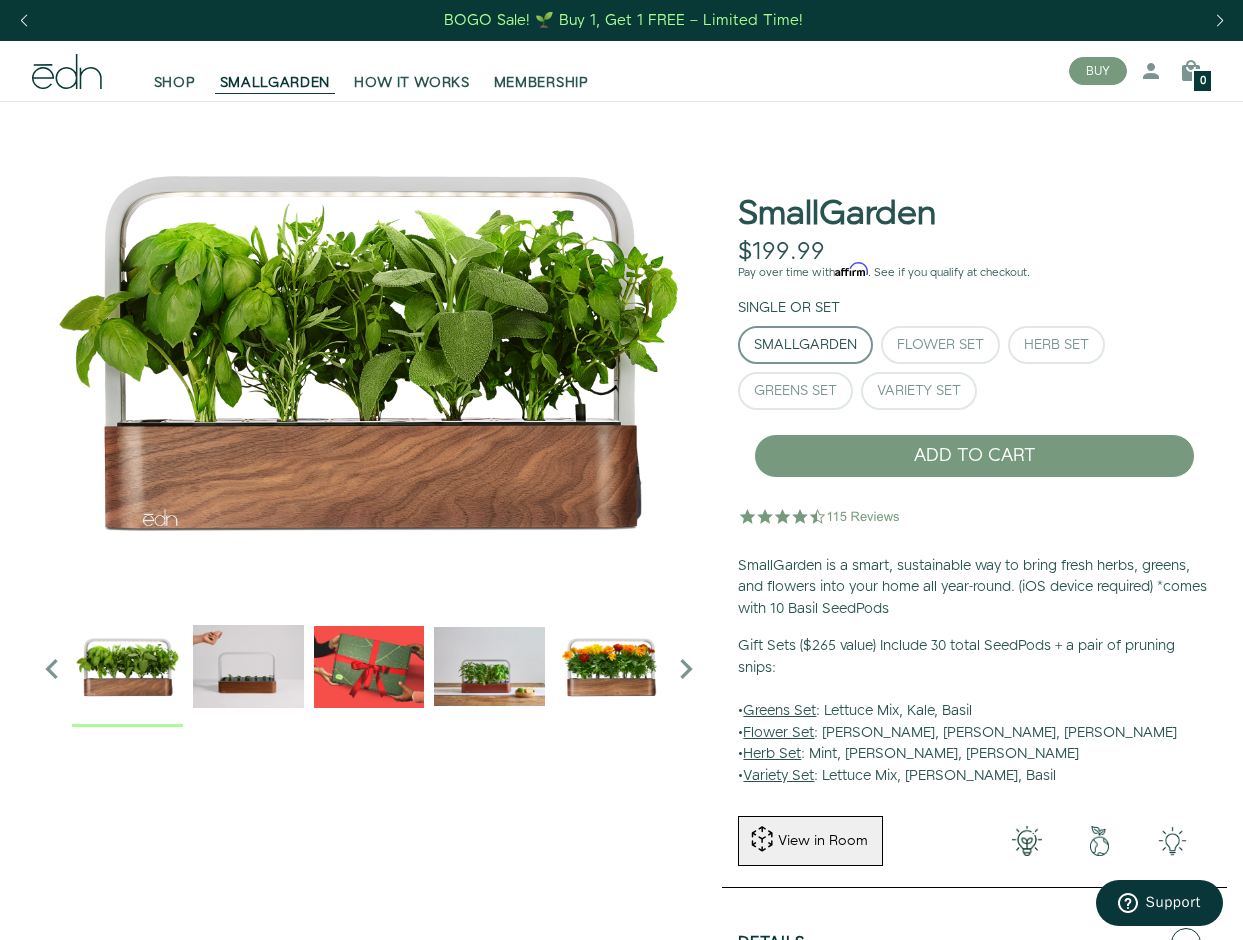 click at bounding box center (610, 666) 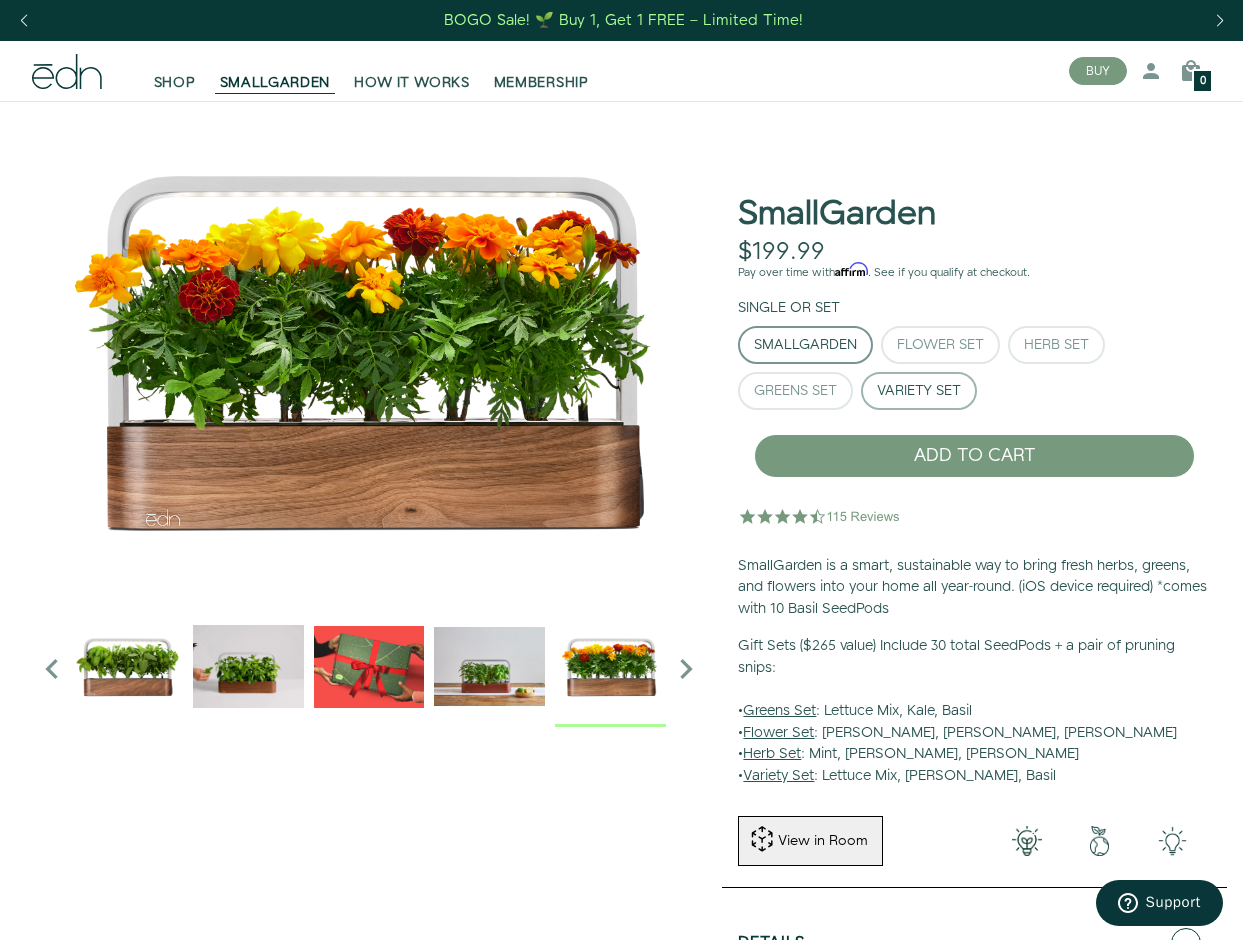 click on "Variety Set" at bounding box center (919, 391) 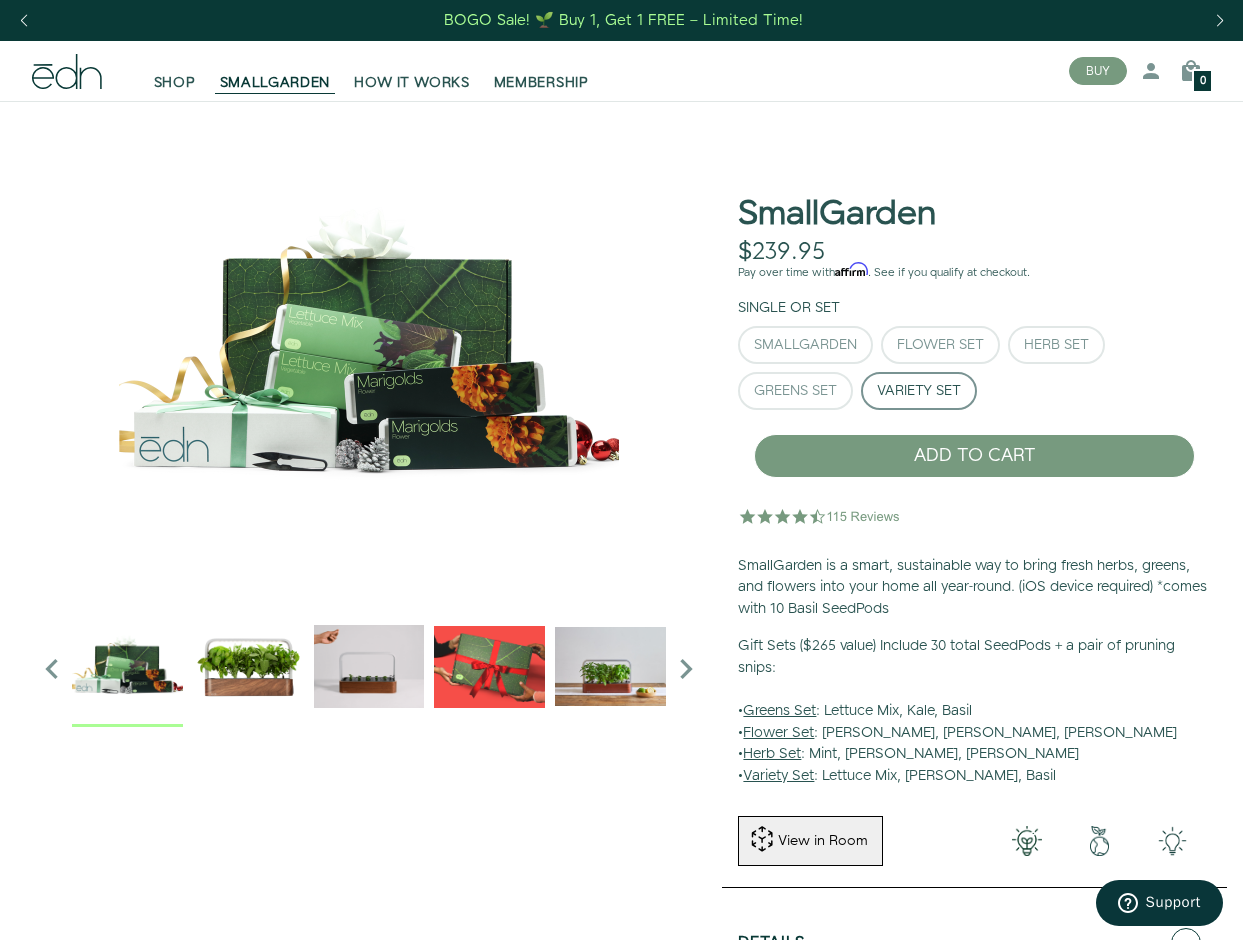 click on "Close dialog SIGN UP Submit" at bounding box center [621, 470] 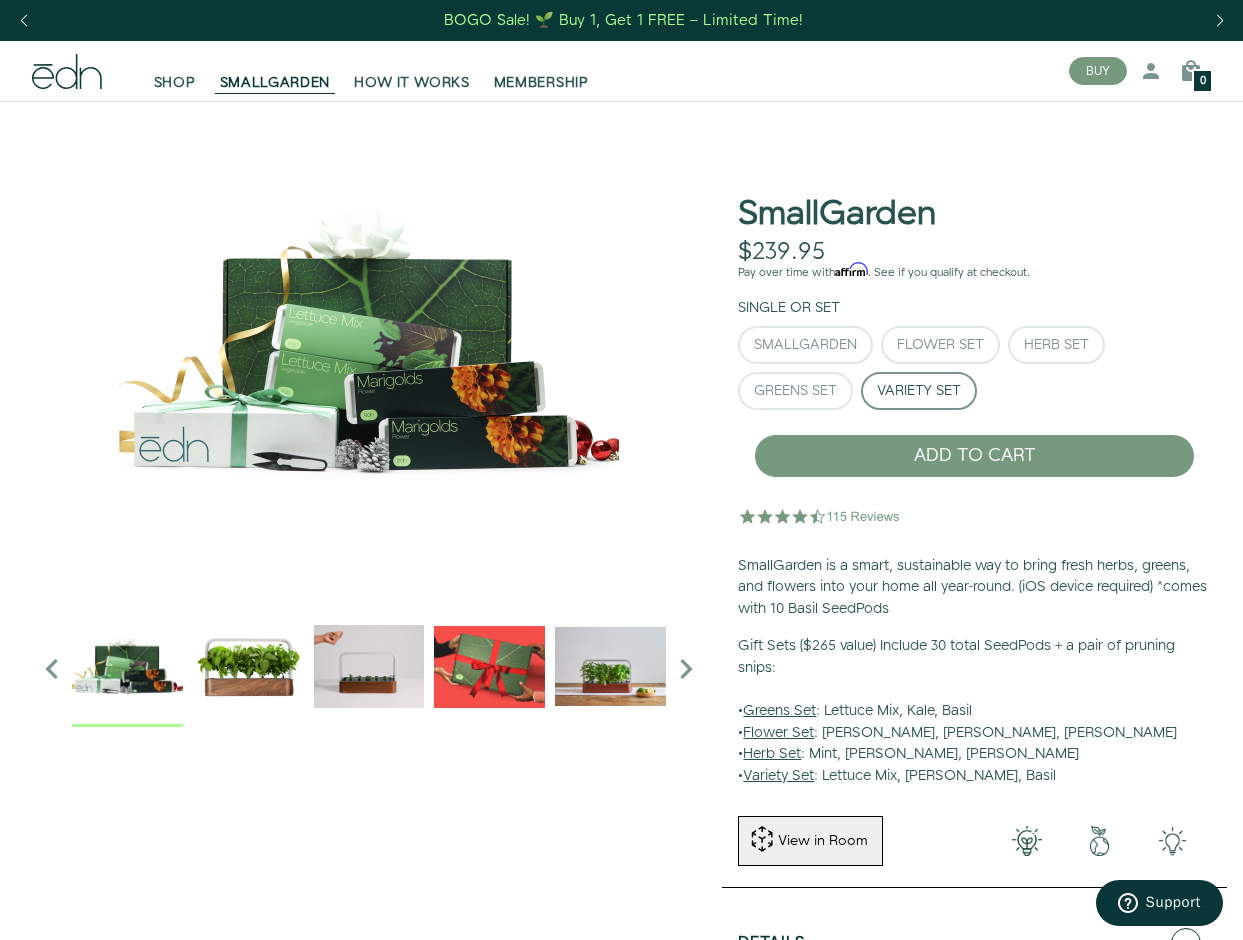click at bounding box center [127, 666] 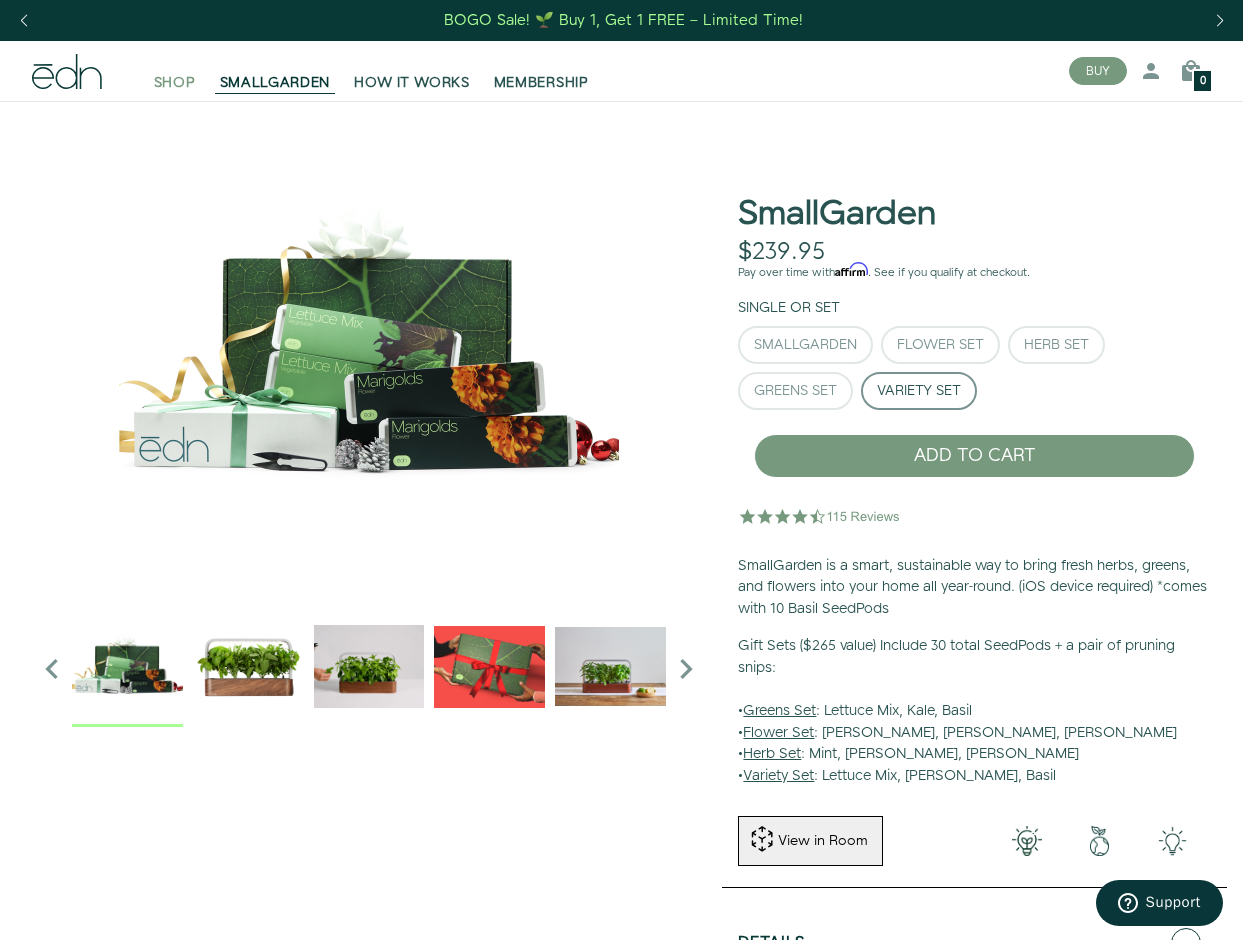 click on "SHOP" at bounding box center (175, 83) 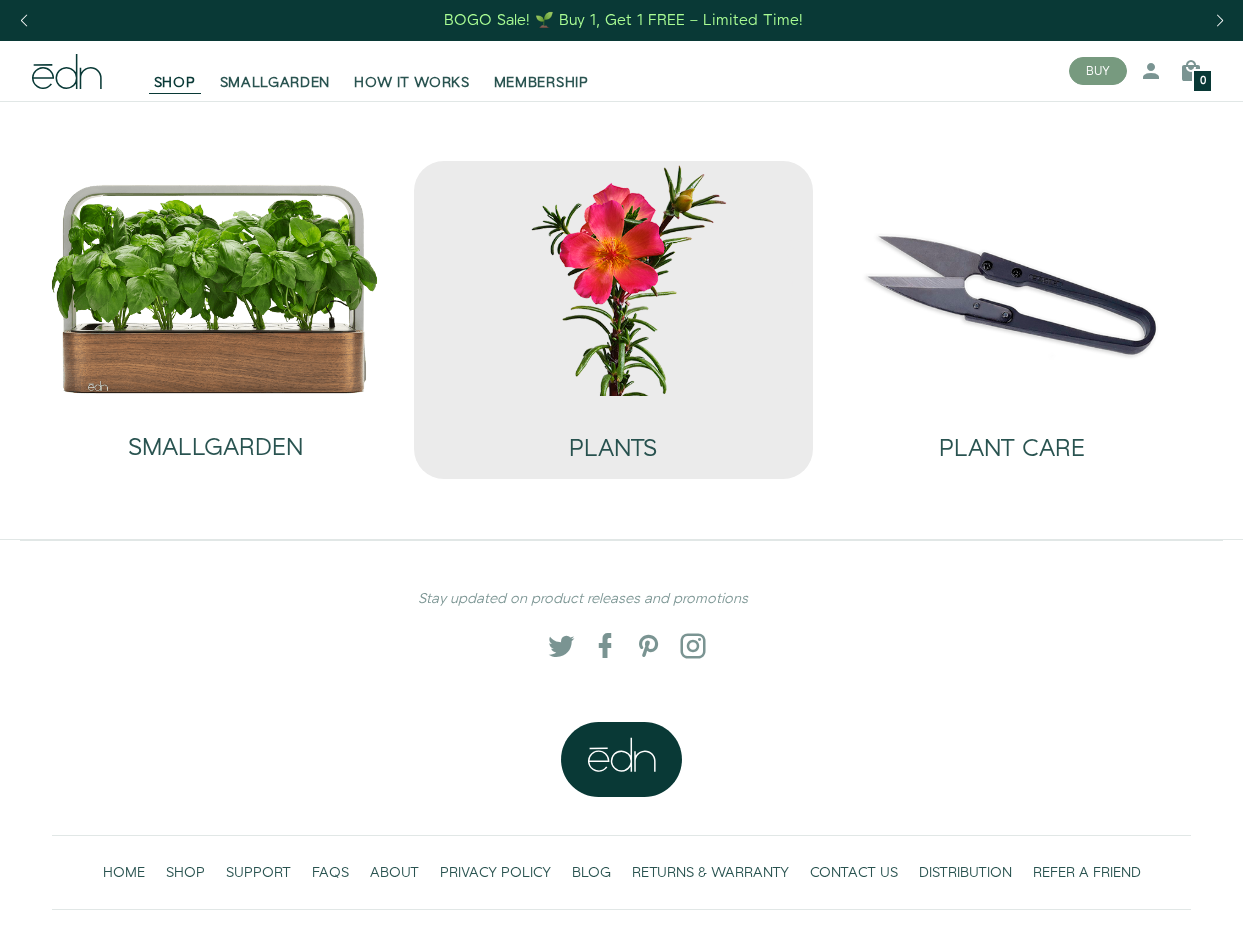scroll, scrollTop: 0, scrollLeft: 0, axis: both 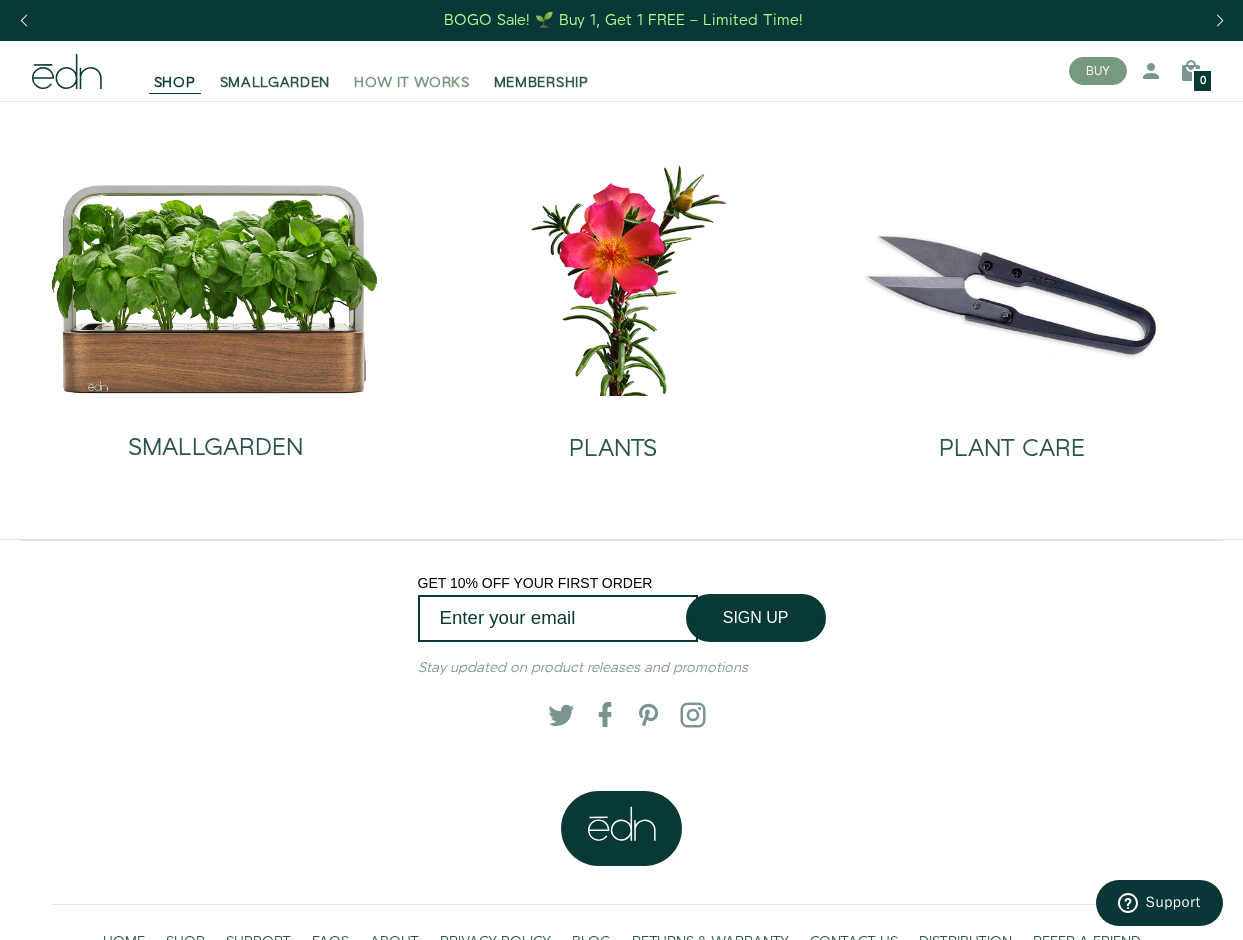 click on "HOW IT WORKS" at bounding box center [411, 83] 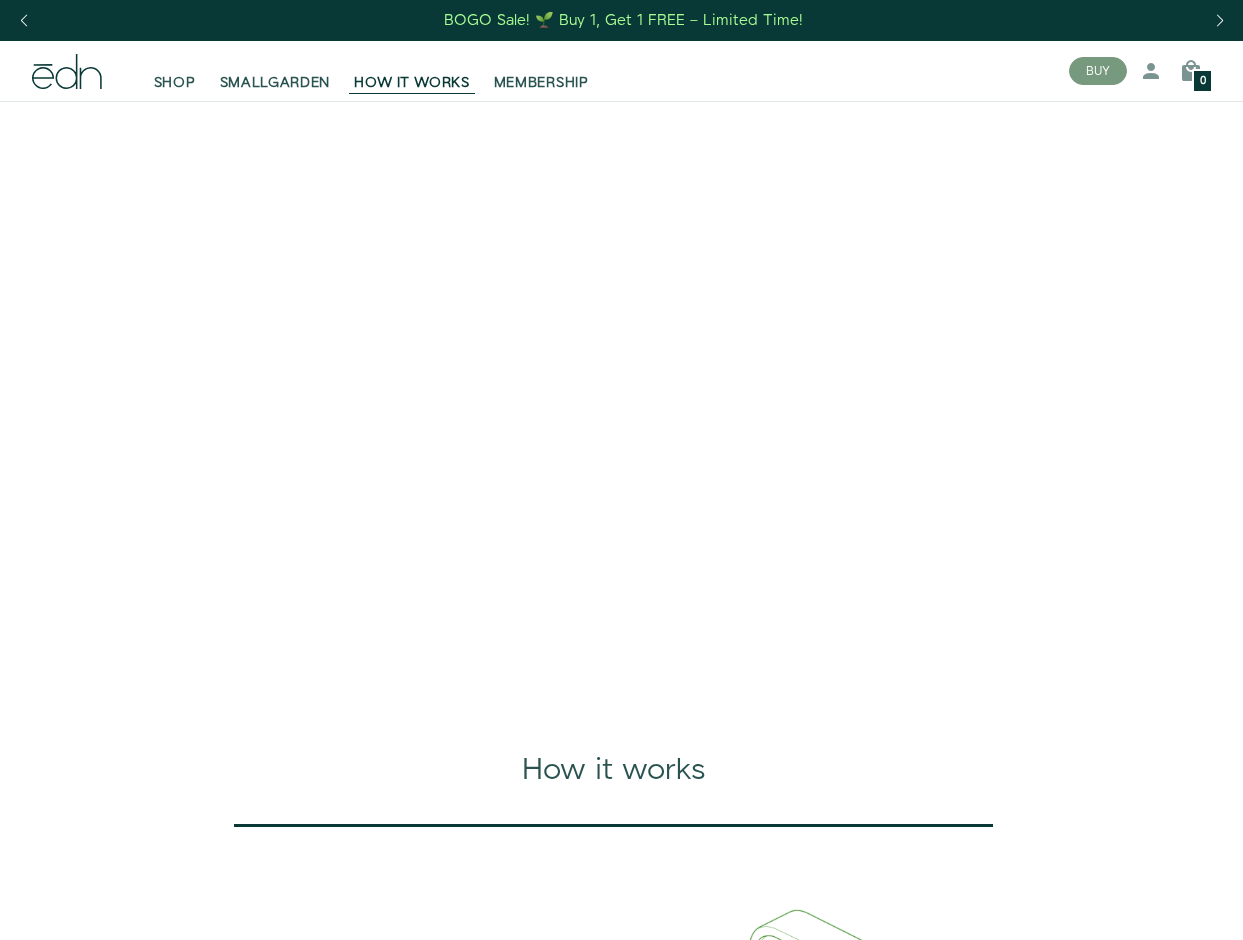 scroll, scrollTop: 395, scrollLeft: 0, axis: vertical 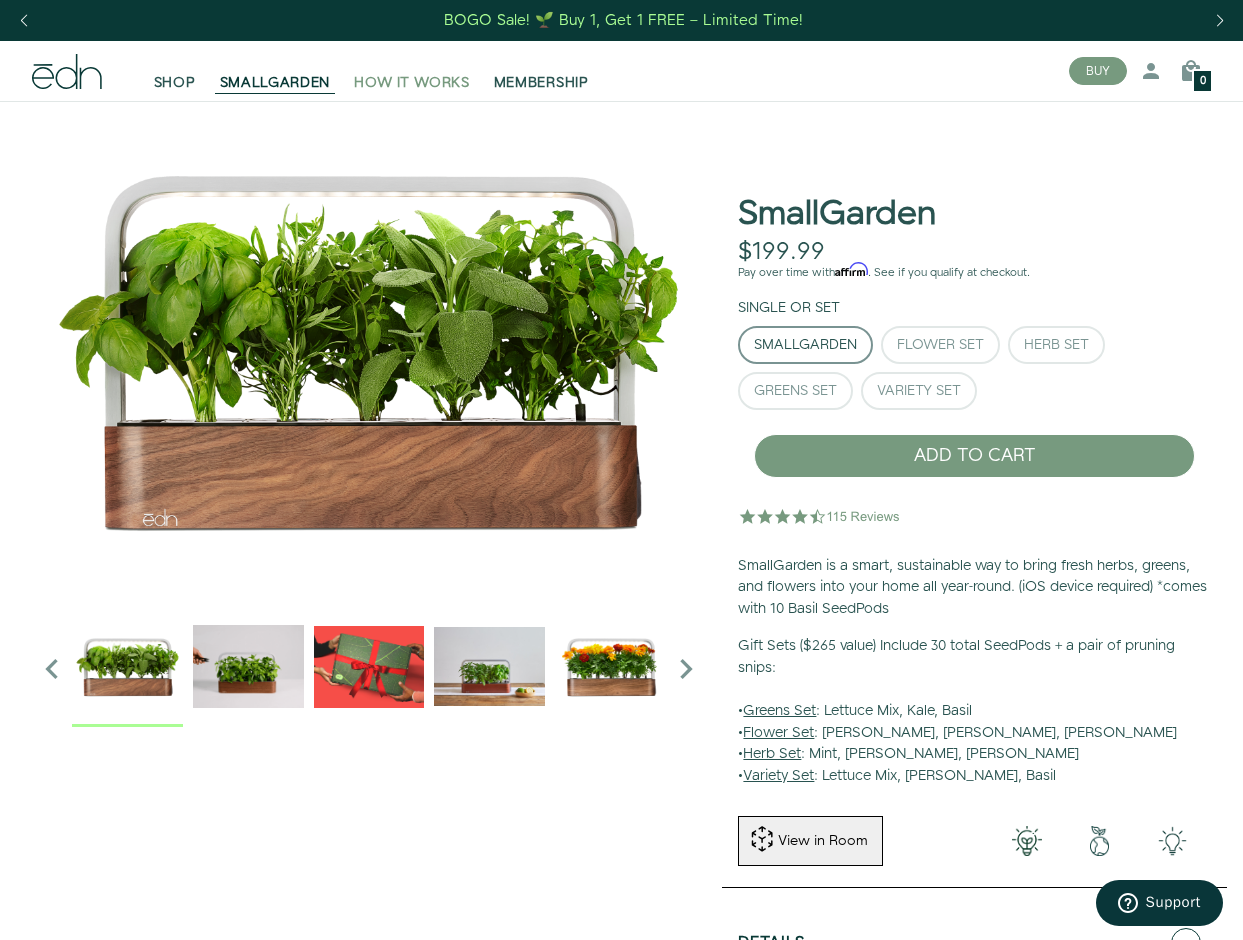 click on "HOW IT WORKS" at bounding box center [411, 83] 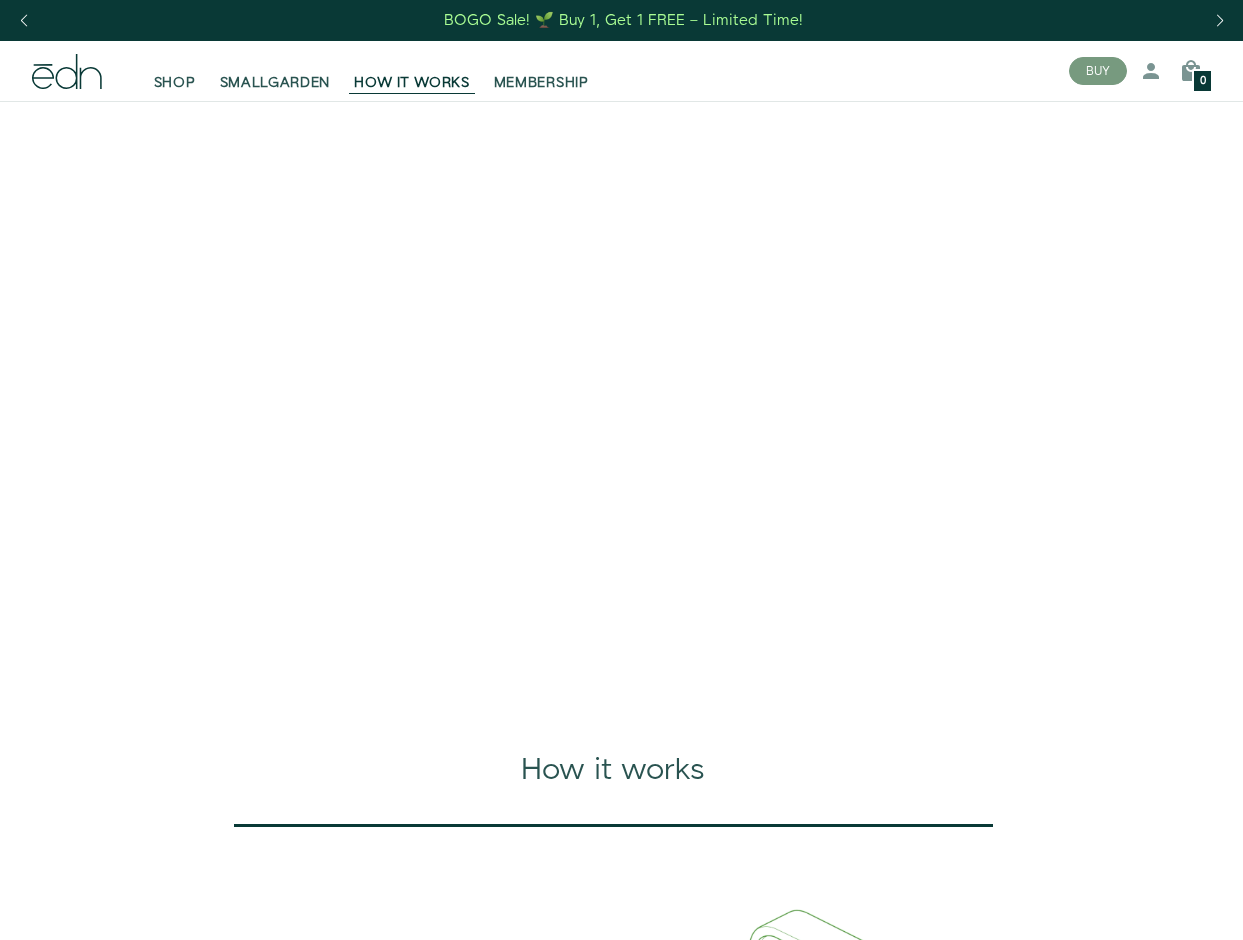 scroll, scrollTop: 0, scrollLeft: 0, axis: both 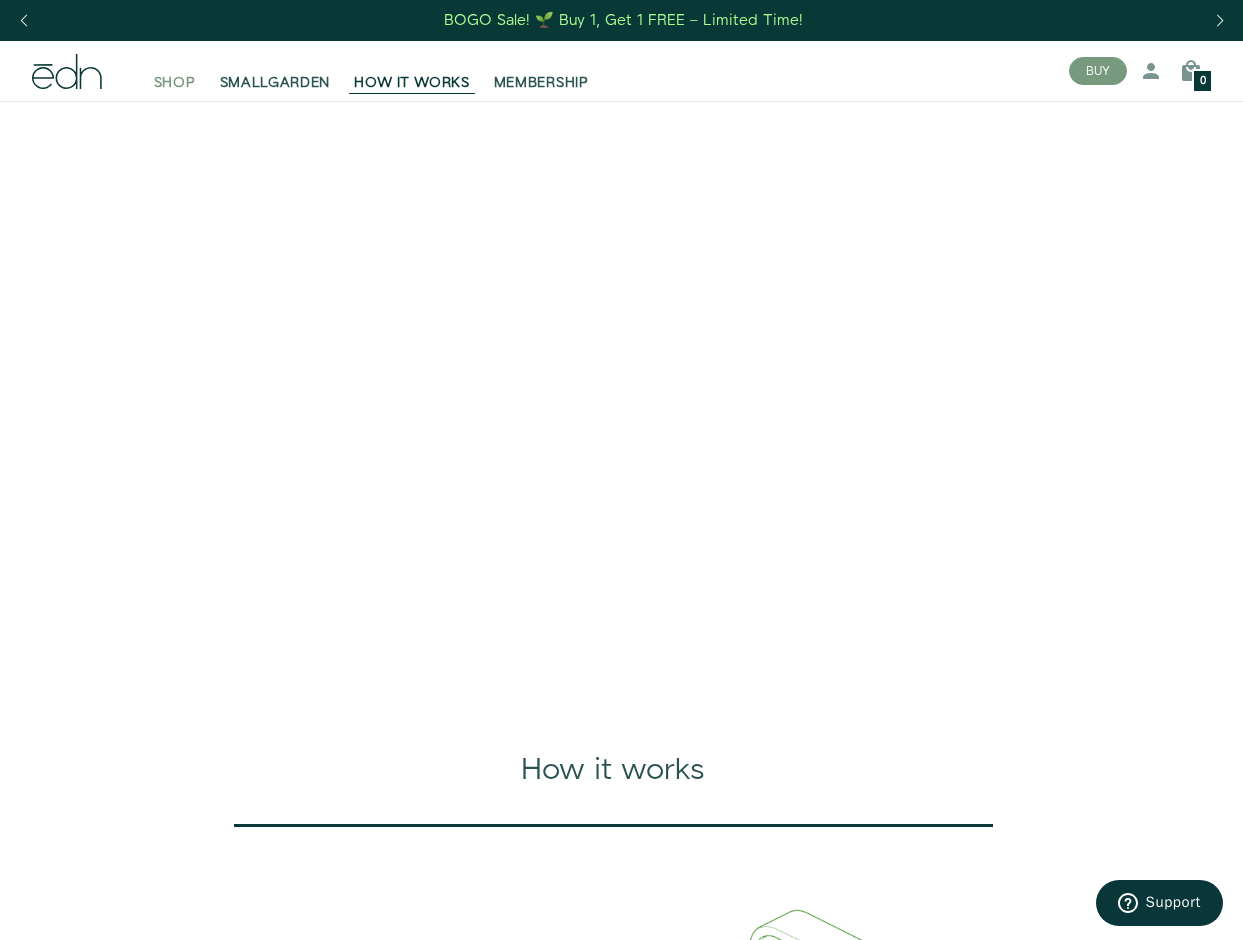 click on "SHOP" at bounding box center [175, 83] 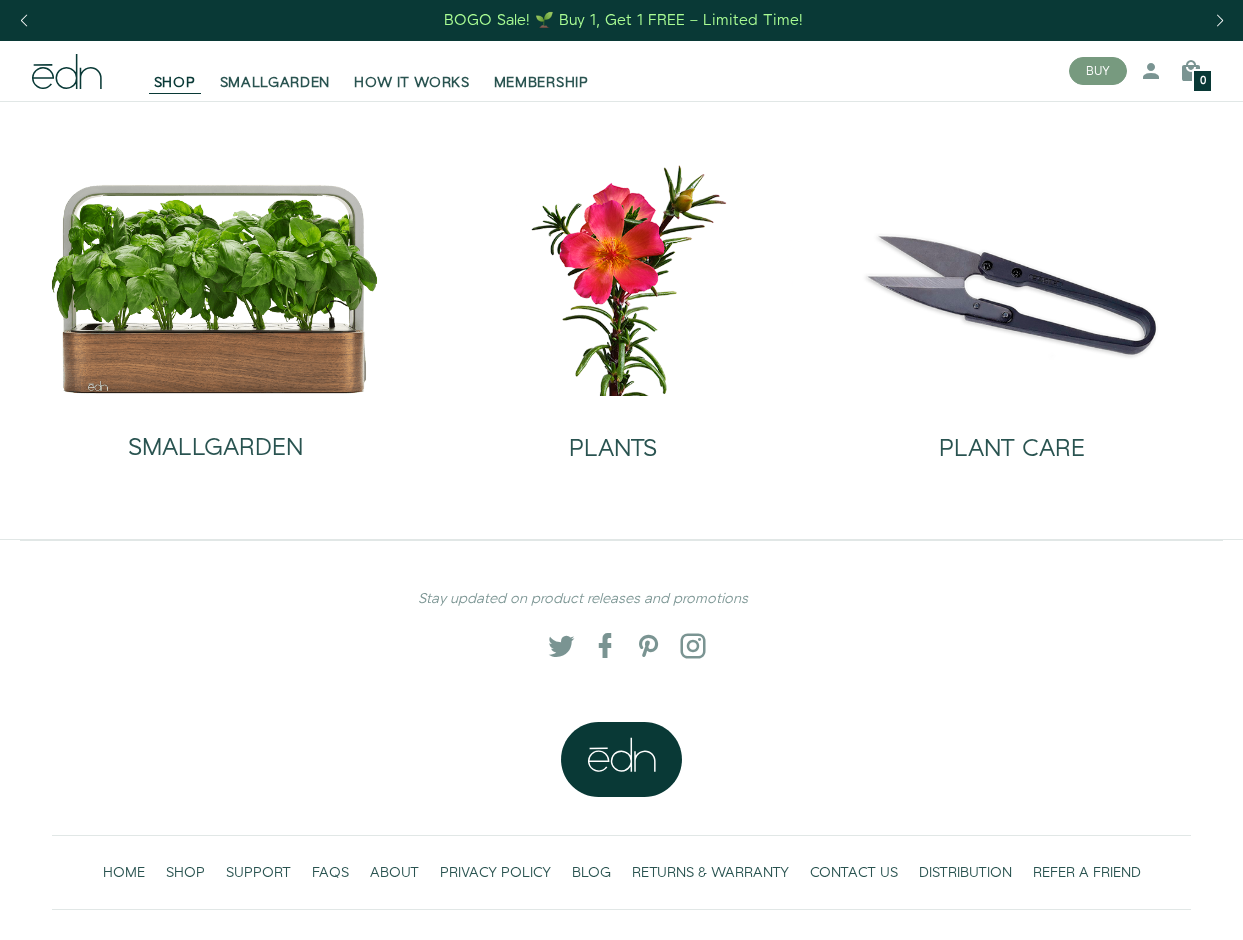 scroll, scrollTop: 0, scrollLeft: 0, axis: both 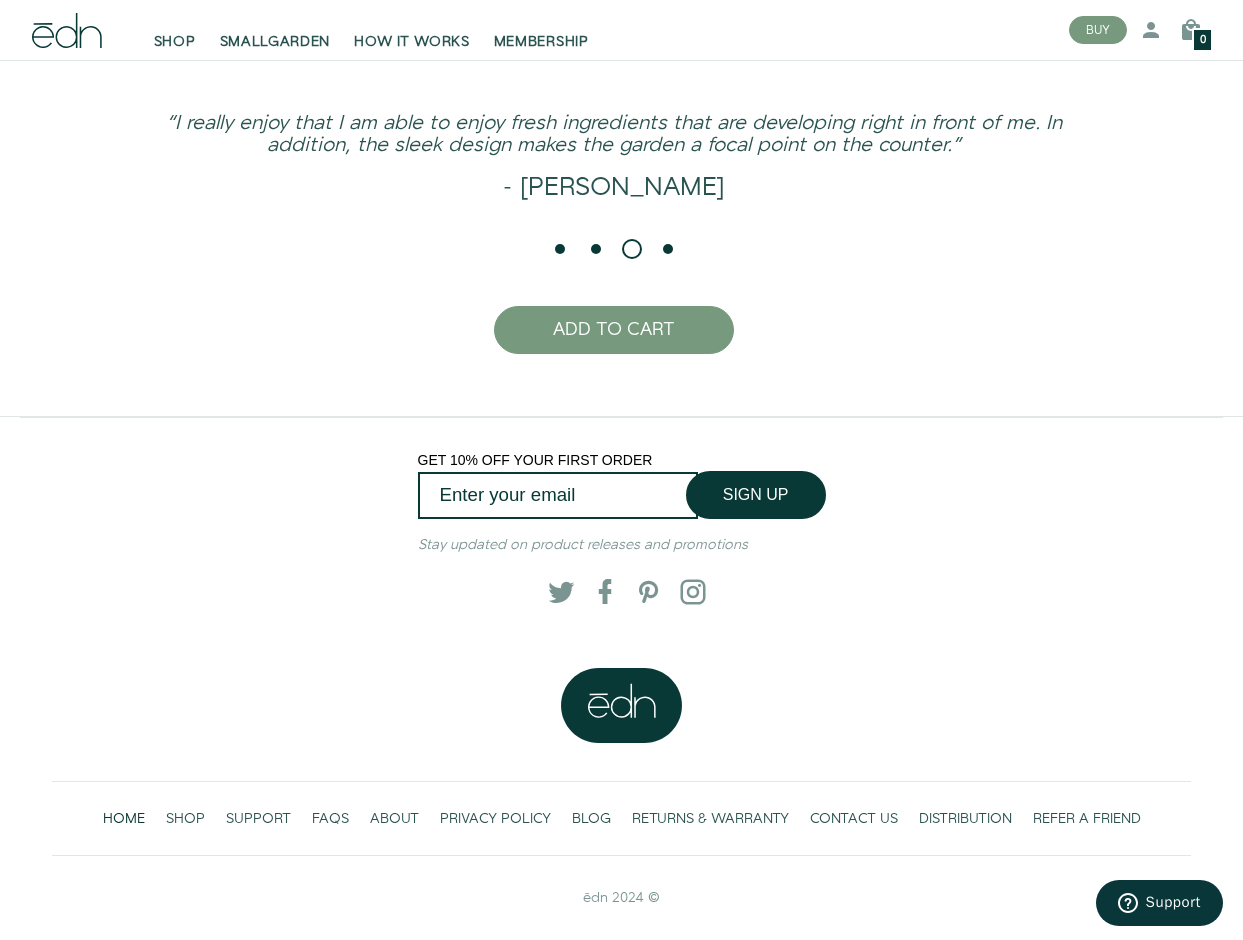 click at bounding box center [596, 249] 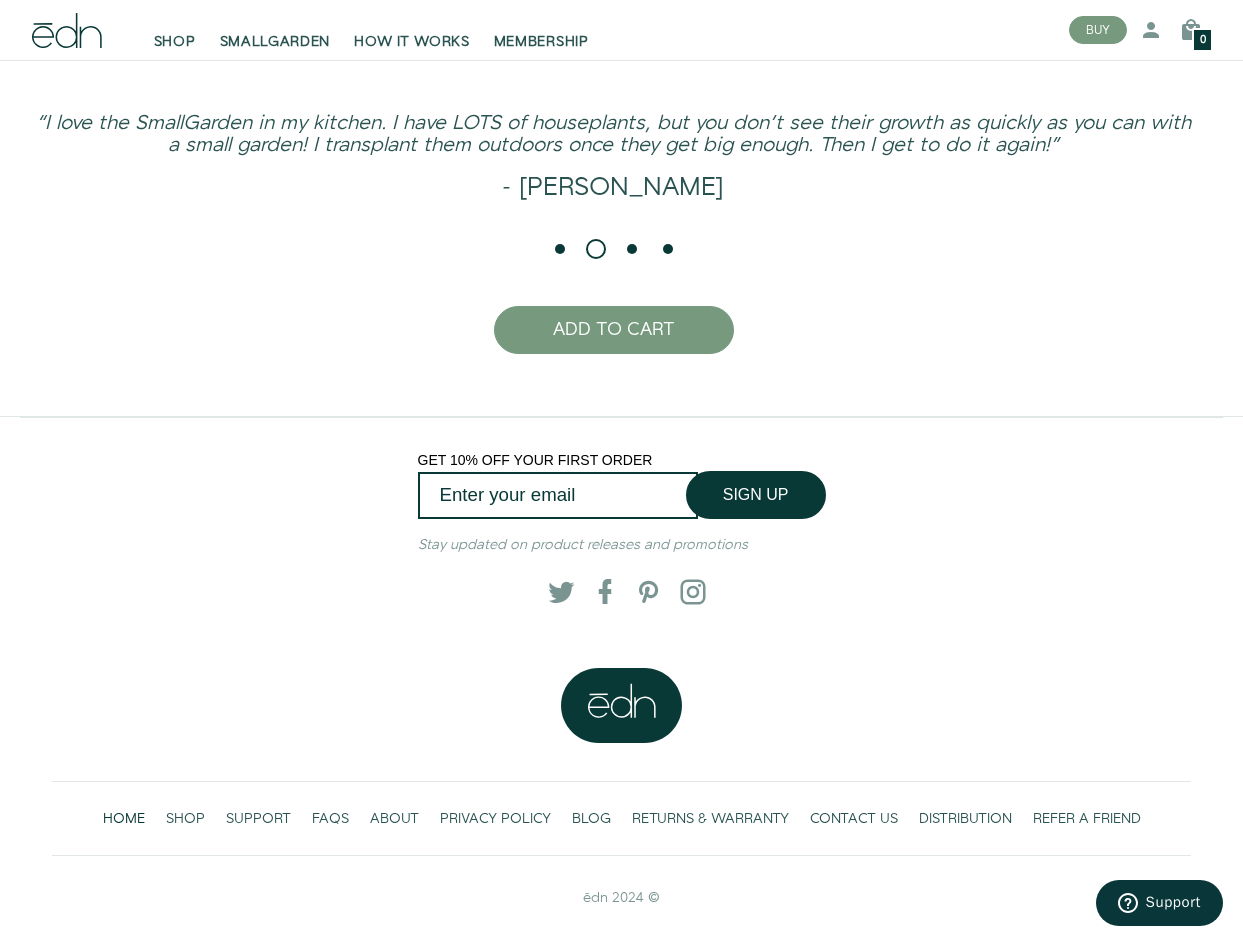 click at bounding box center [632, 249] 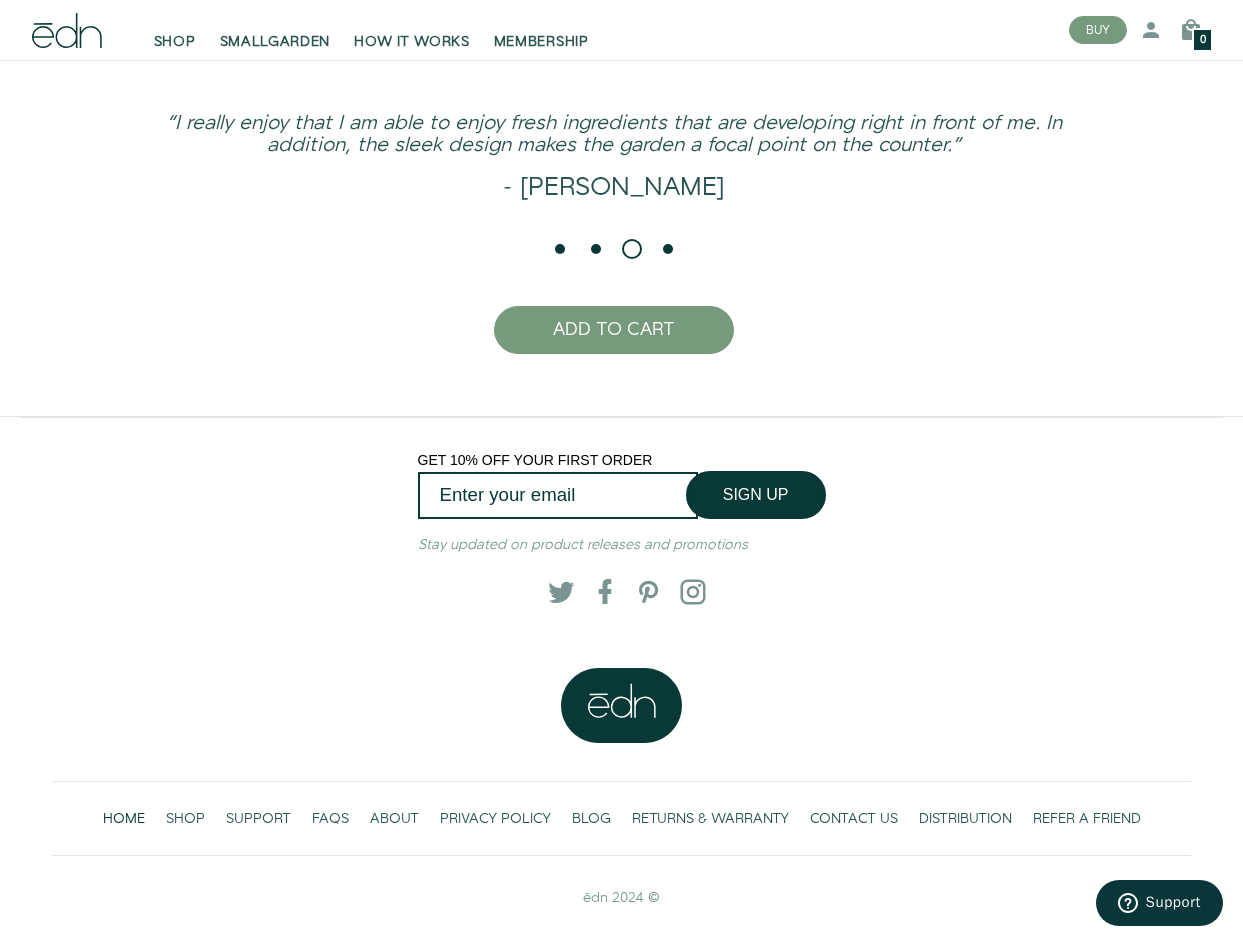 click at bounding box center (668, 249) 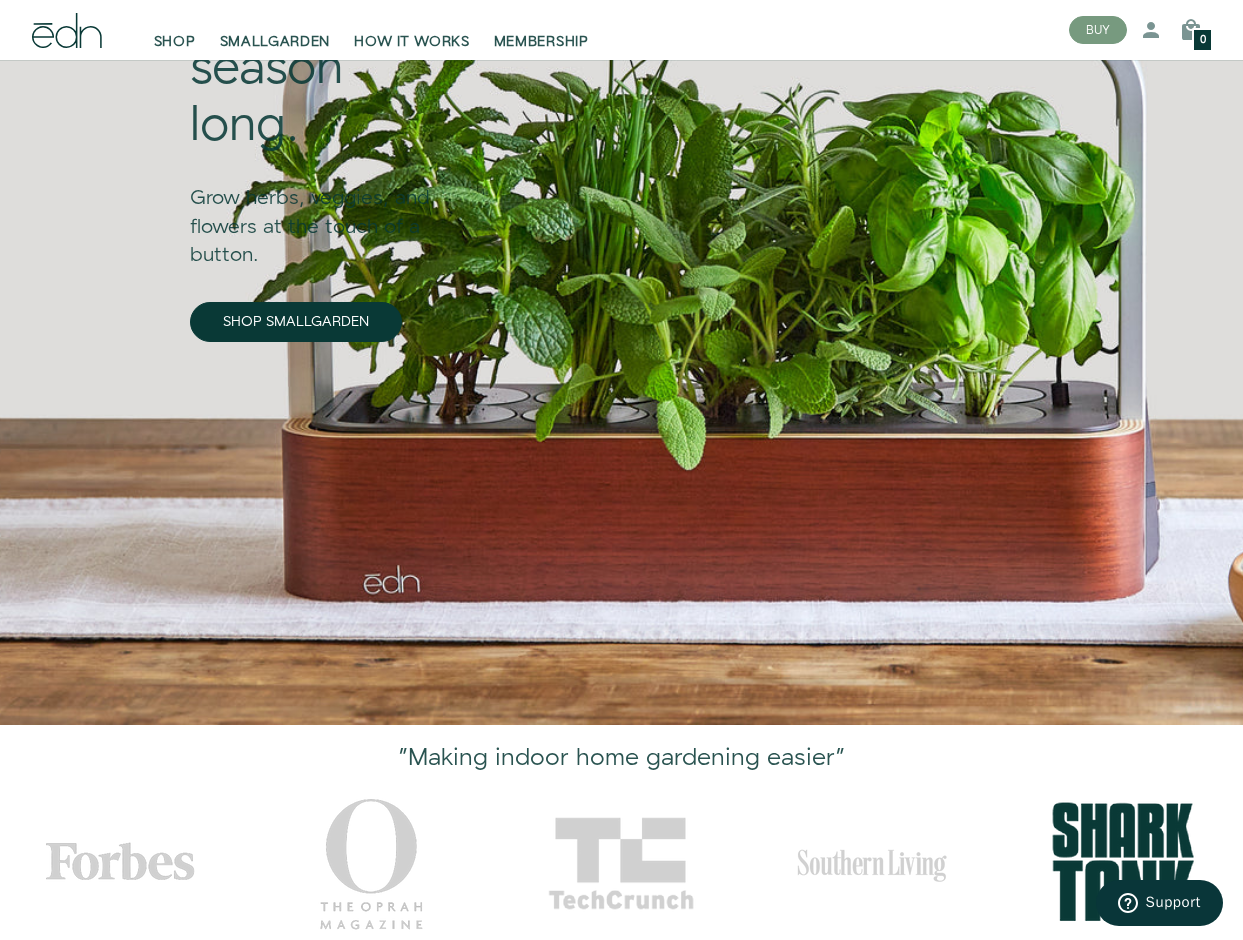 scroll, scrollTop: 0, scrollLeft: 0, axis: both 